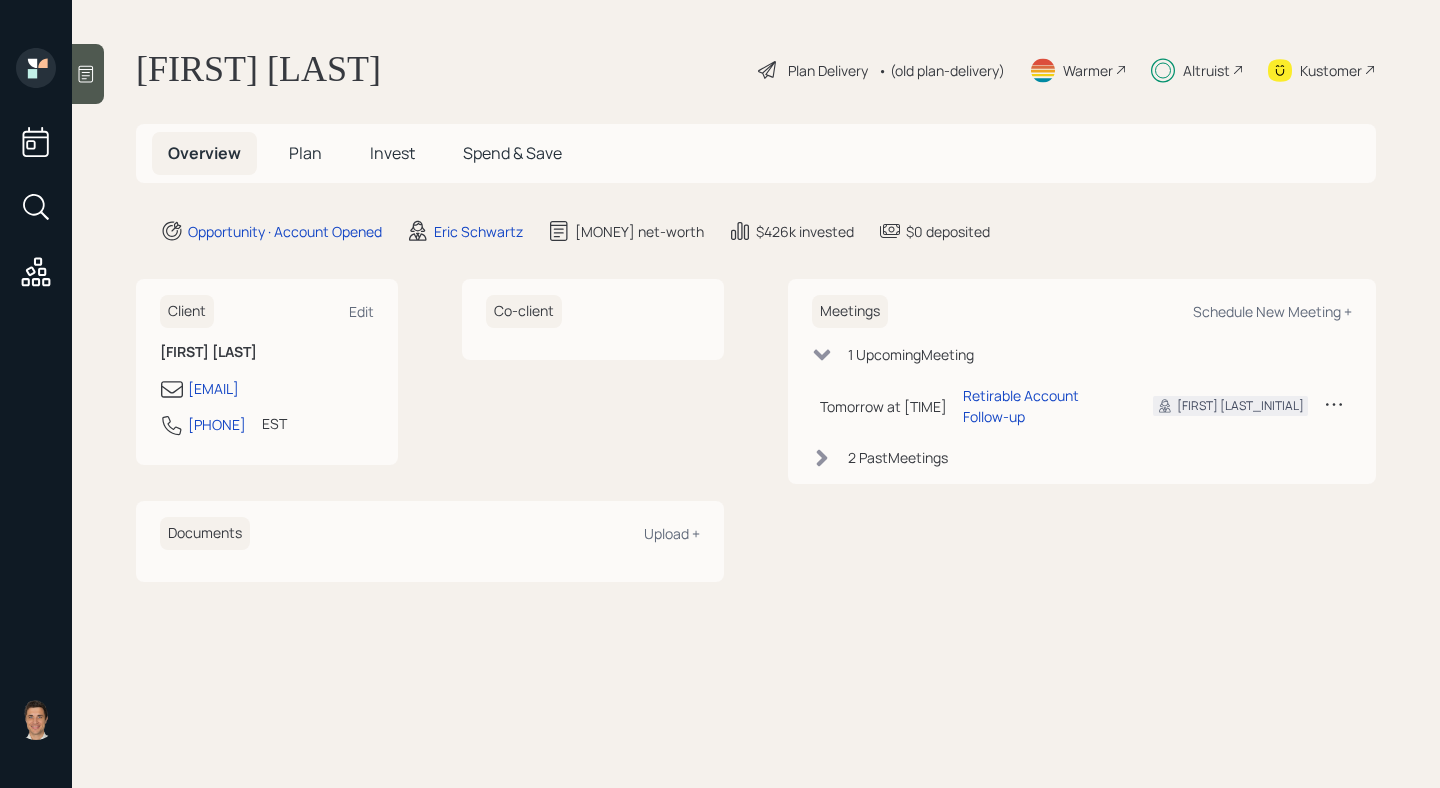 scroll, scrollTop: 0, scrollLeft: 0, axis: both 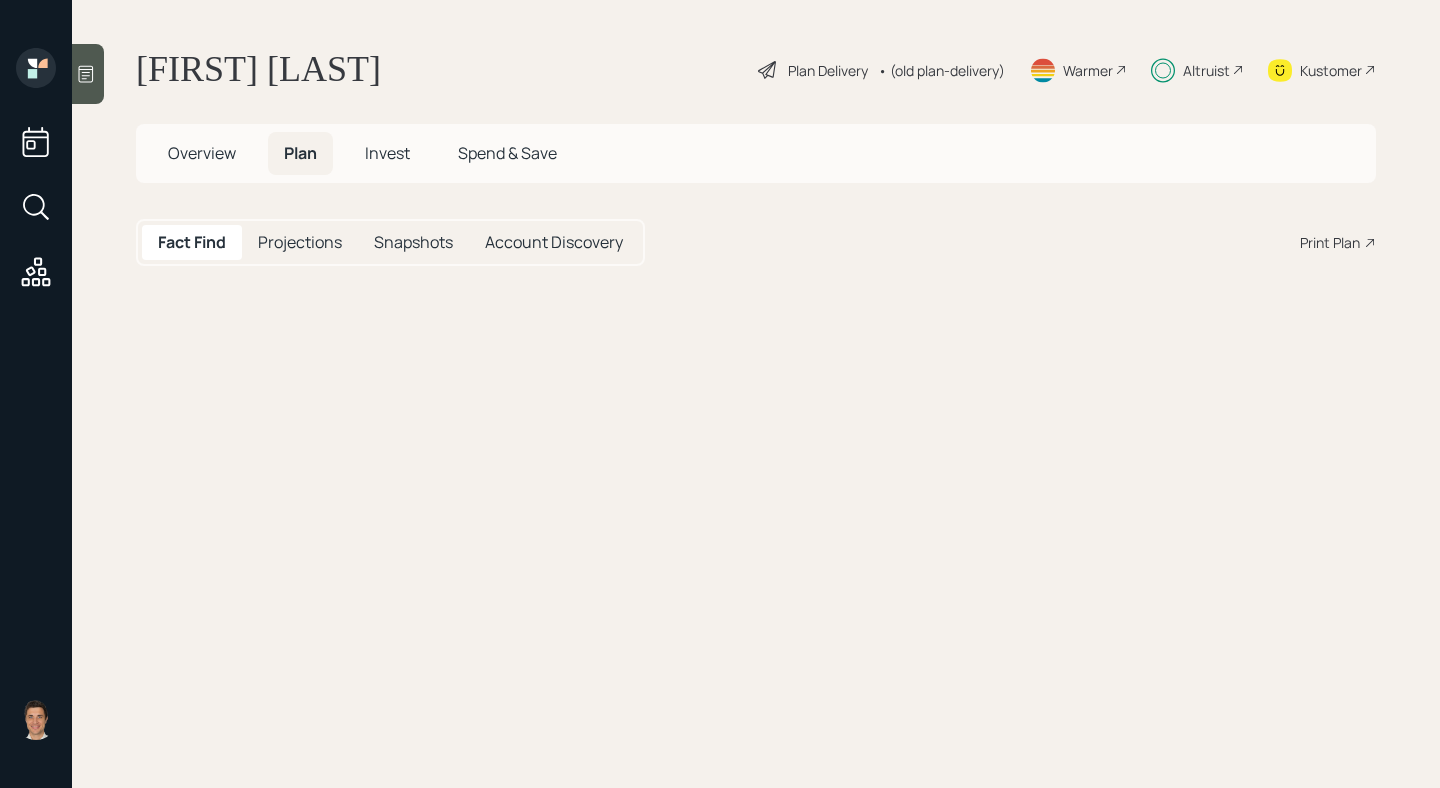 click on "Overview Plan Invest Spend & Save" at bounding box center (756, 153) 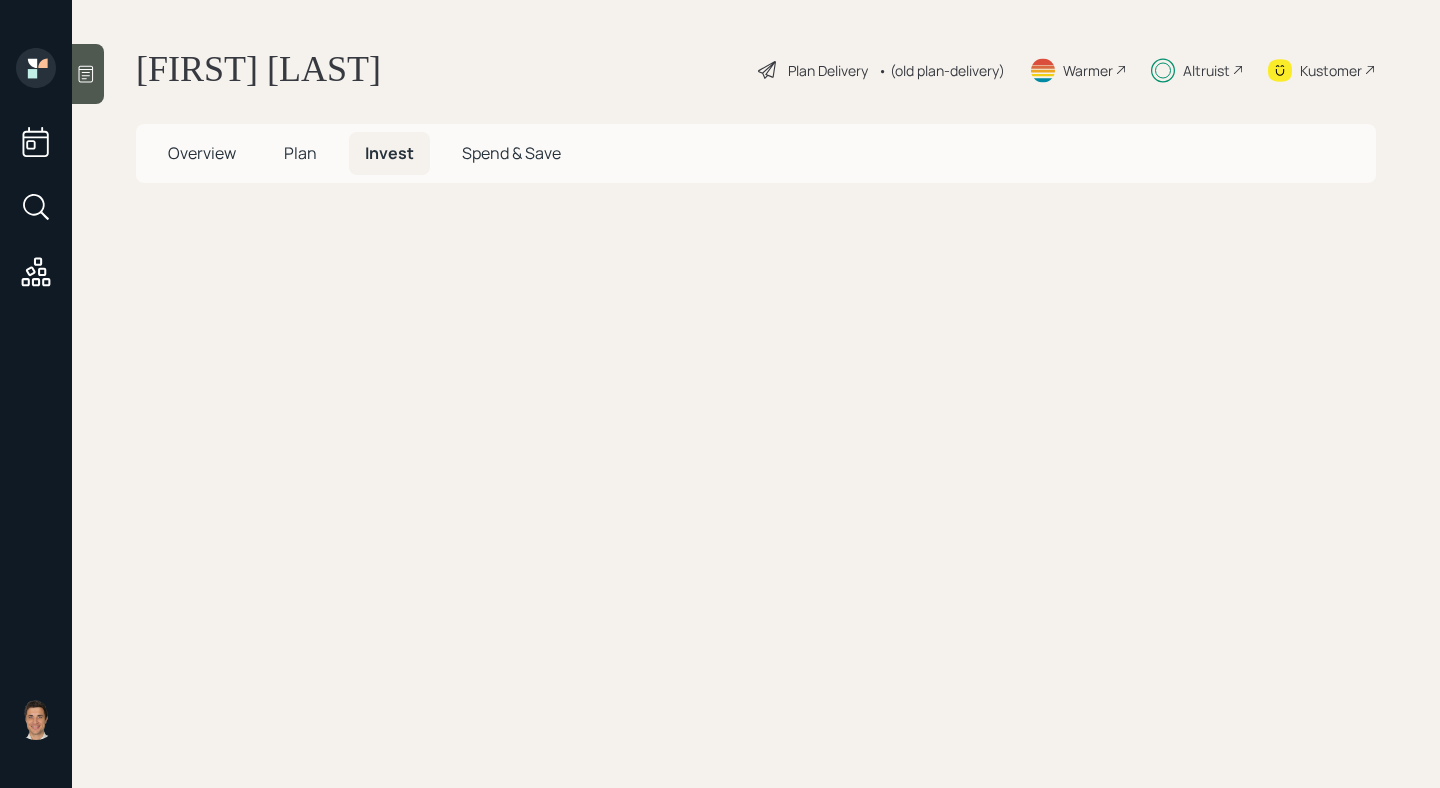 click on "Spend & Save" at bounding box center [202, 153] 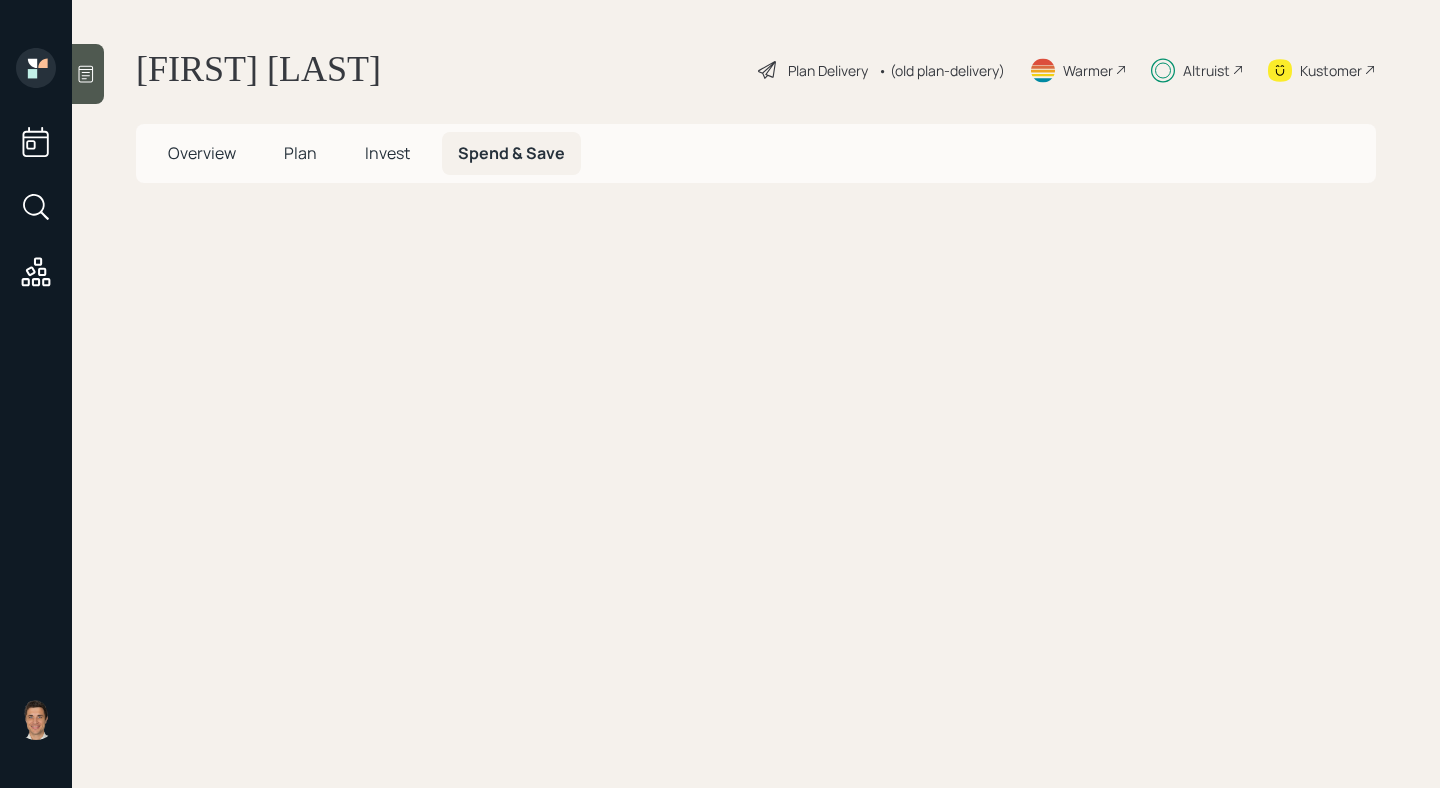 click on "Plan" at bounding box center (202, 153) 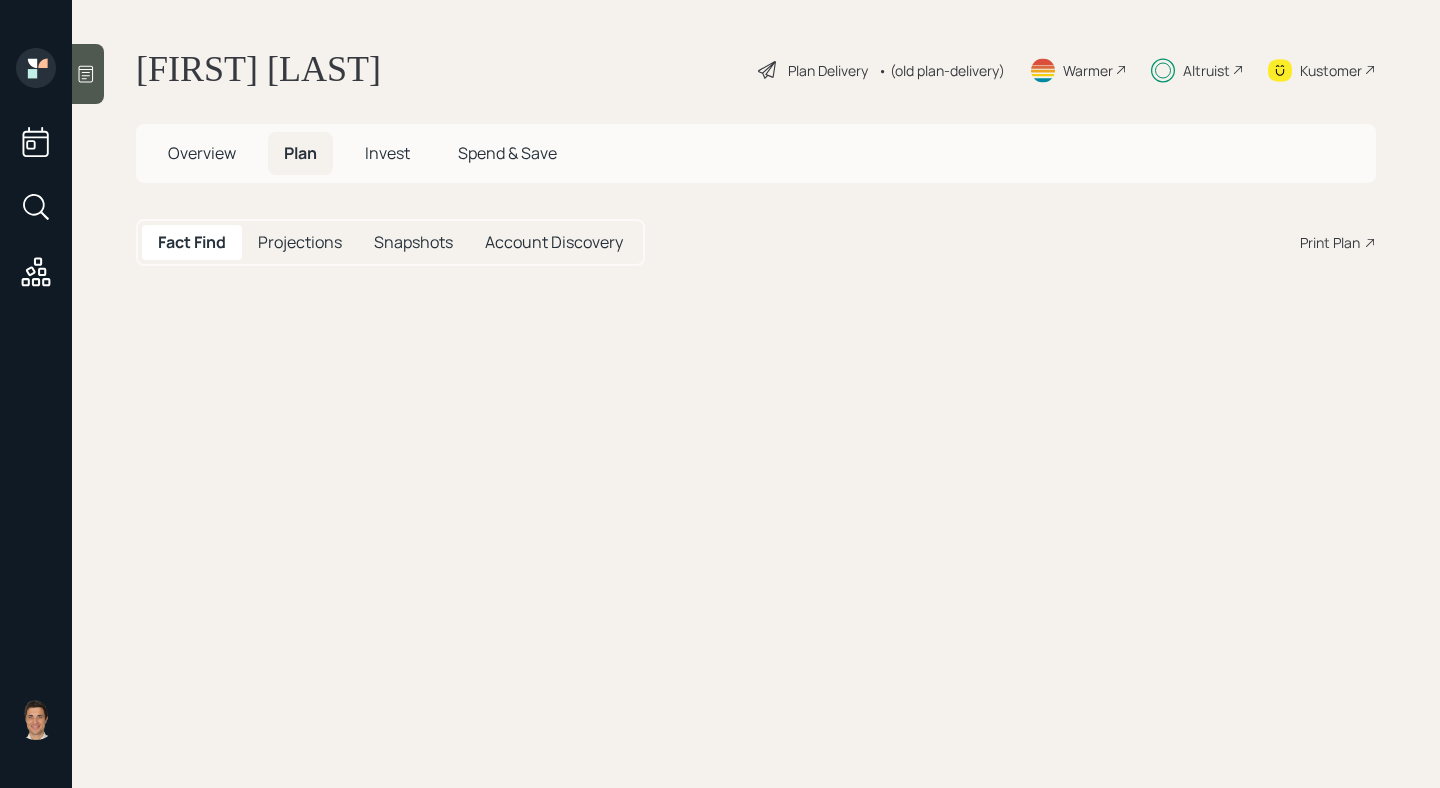 click on "Projections" at bounding box center (300, 242) 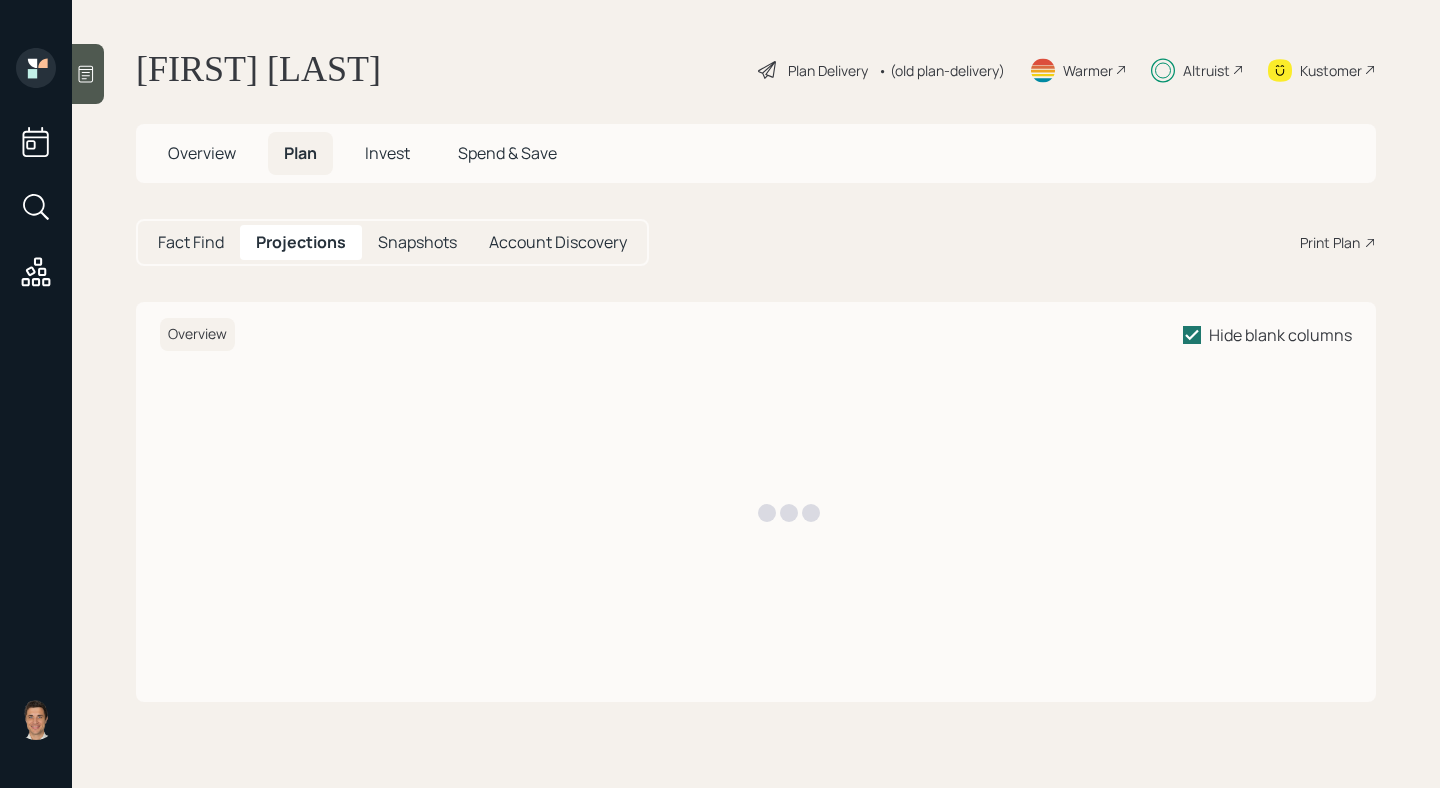 click on "Overview" at bounding box center [202, 153] 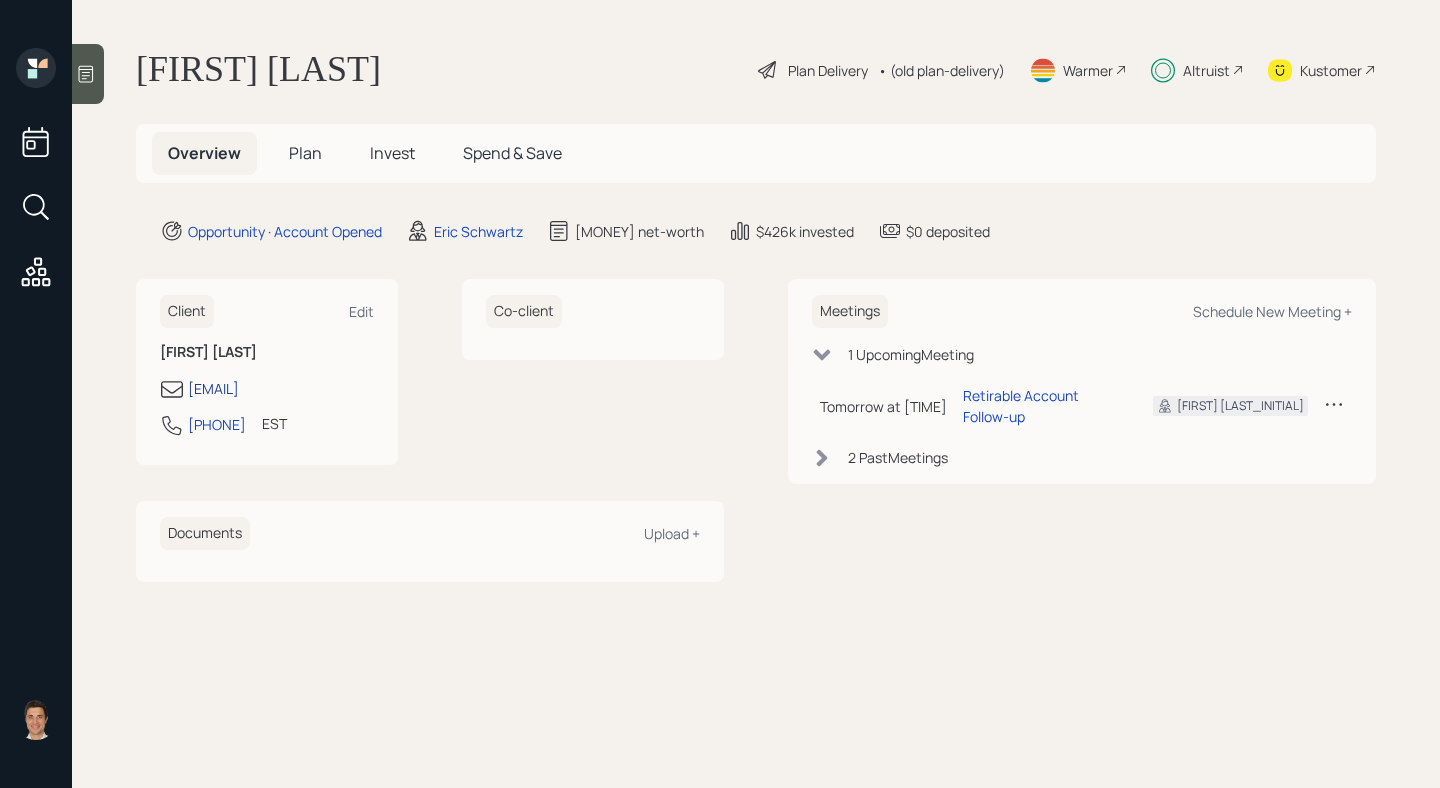 click on "[EMAIL]" at bounding box center [213, 388] 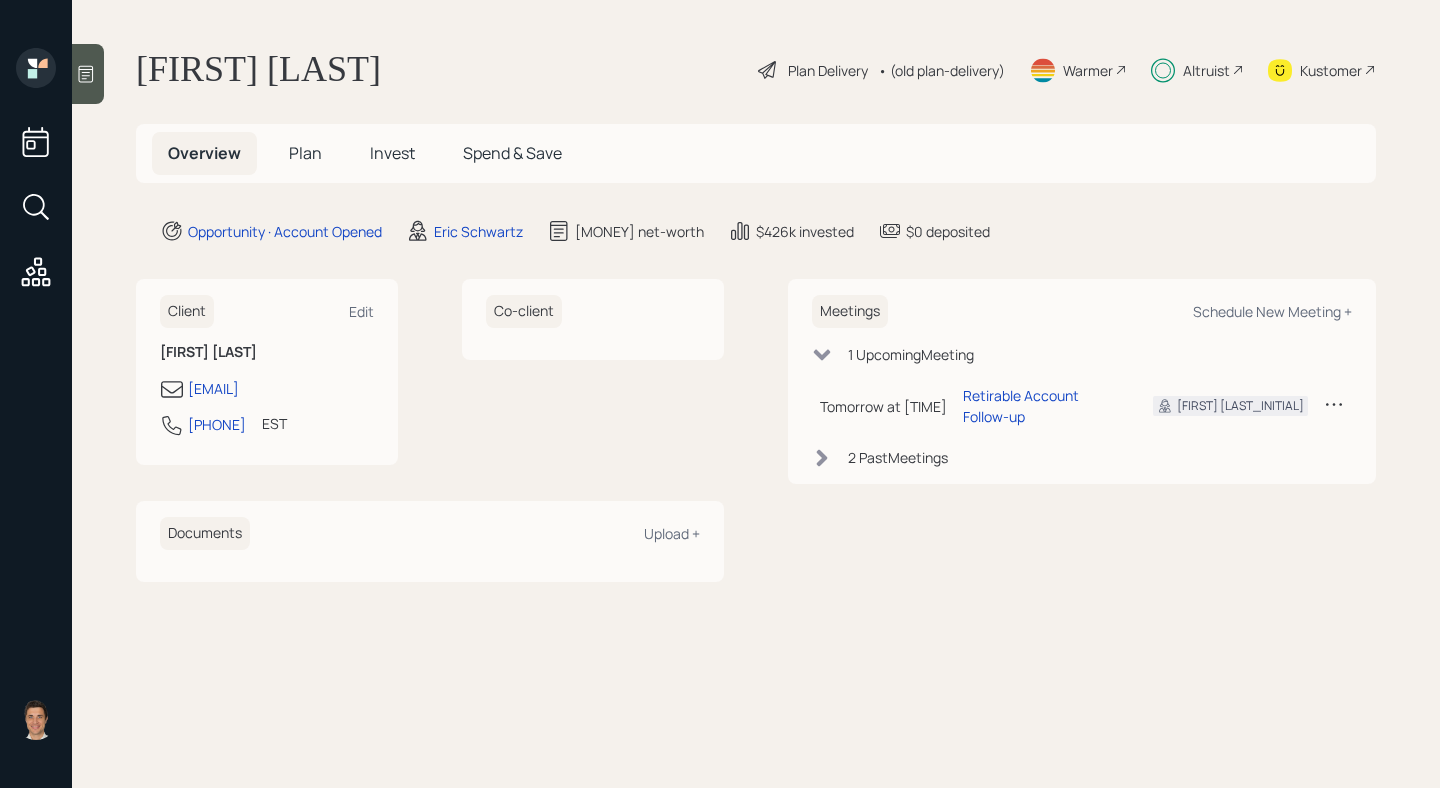 click on "Plan" at bounding box center (305, 153) 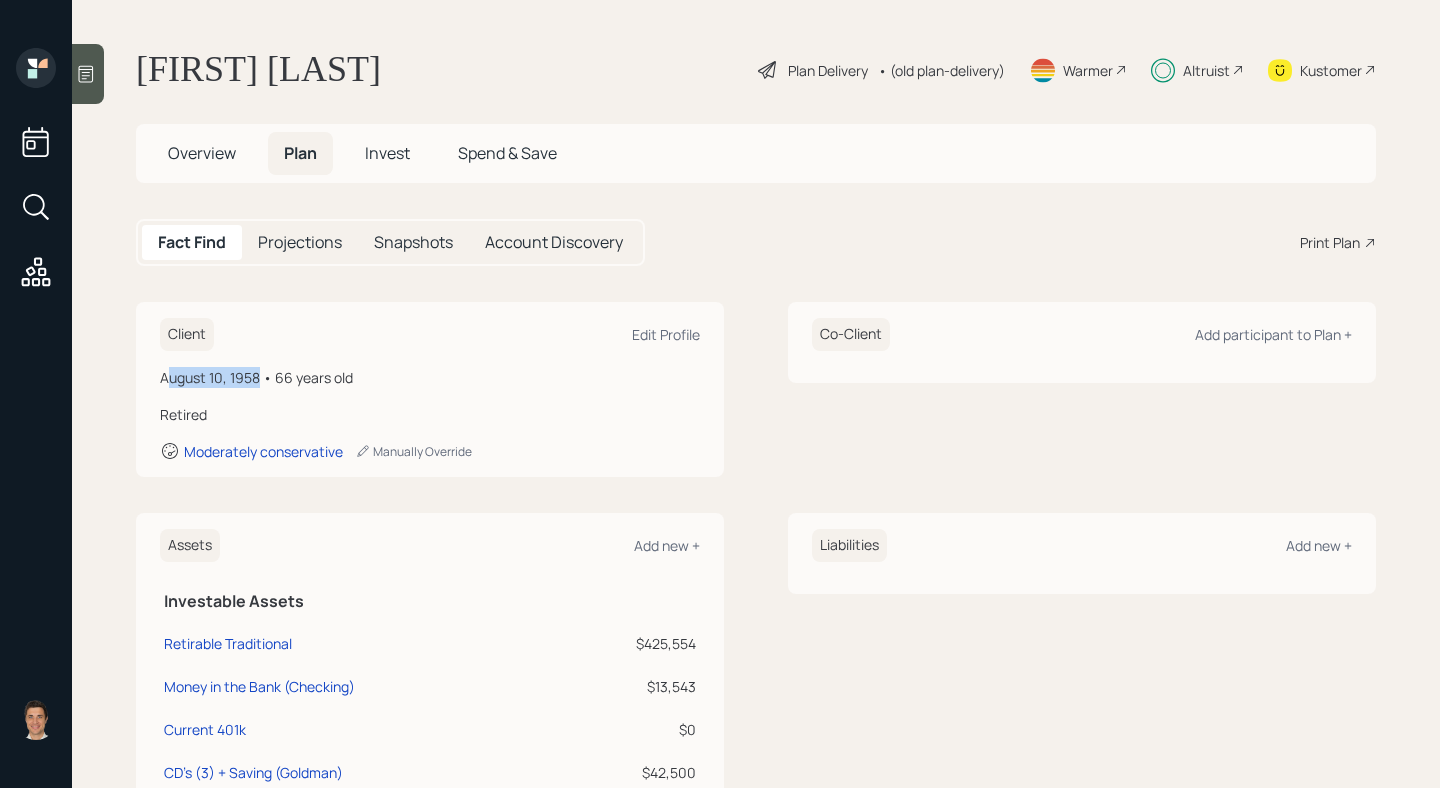 drag, startPoint x: 261, startPoint y: 377, endPoint x: 171, endPoint y: 376, distance: 90.005554 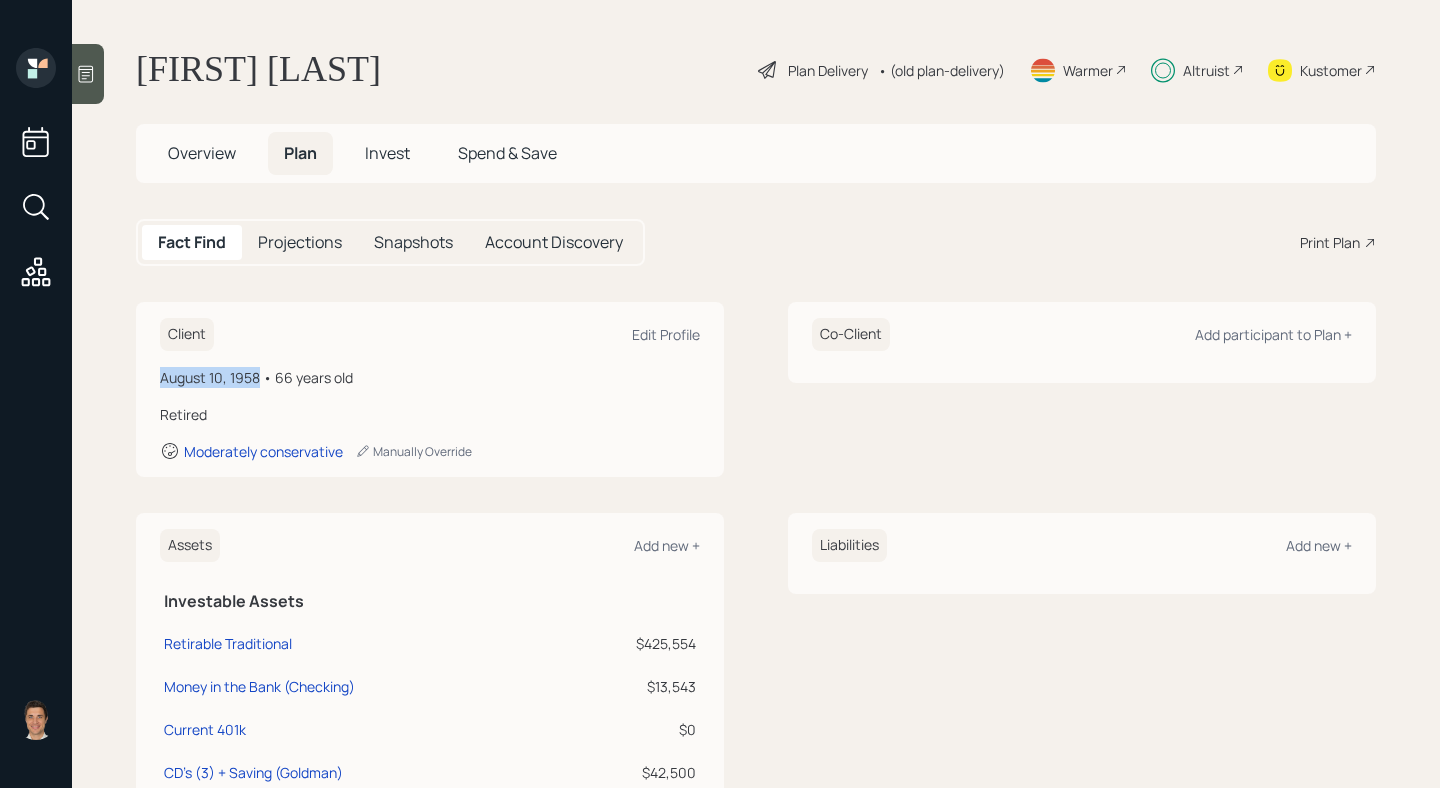 drag, startPoint x: 160, startPoint y: 376, endPoint x: 257, endPoint y: 376, distance: 97 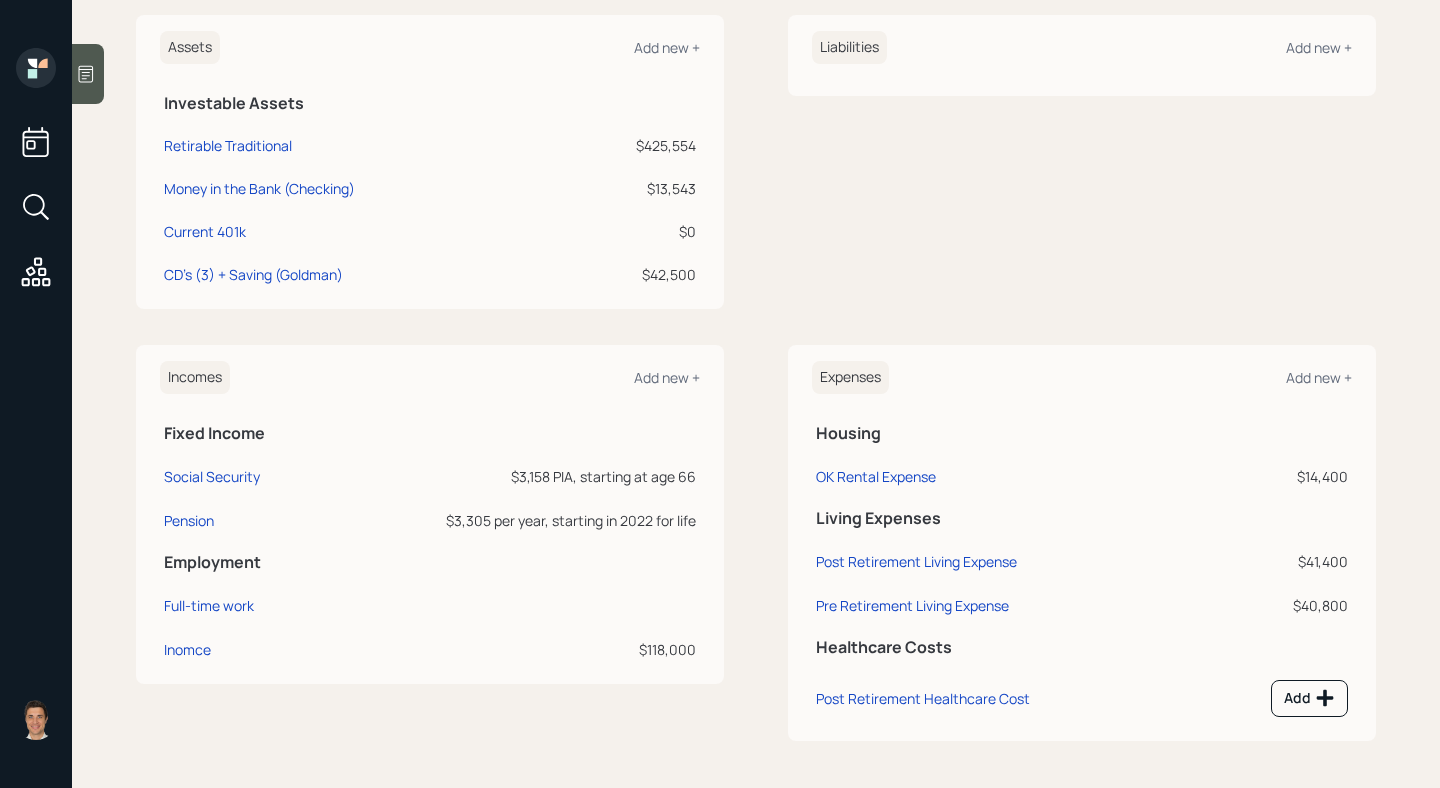 scroll, scrollTop: 0, scrollLeft: 0, axis: both 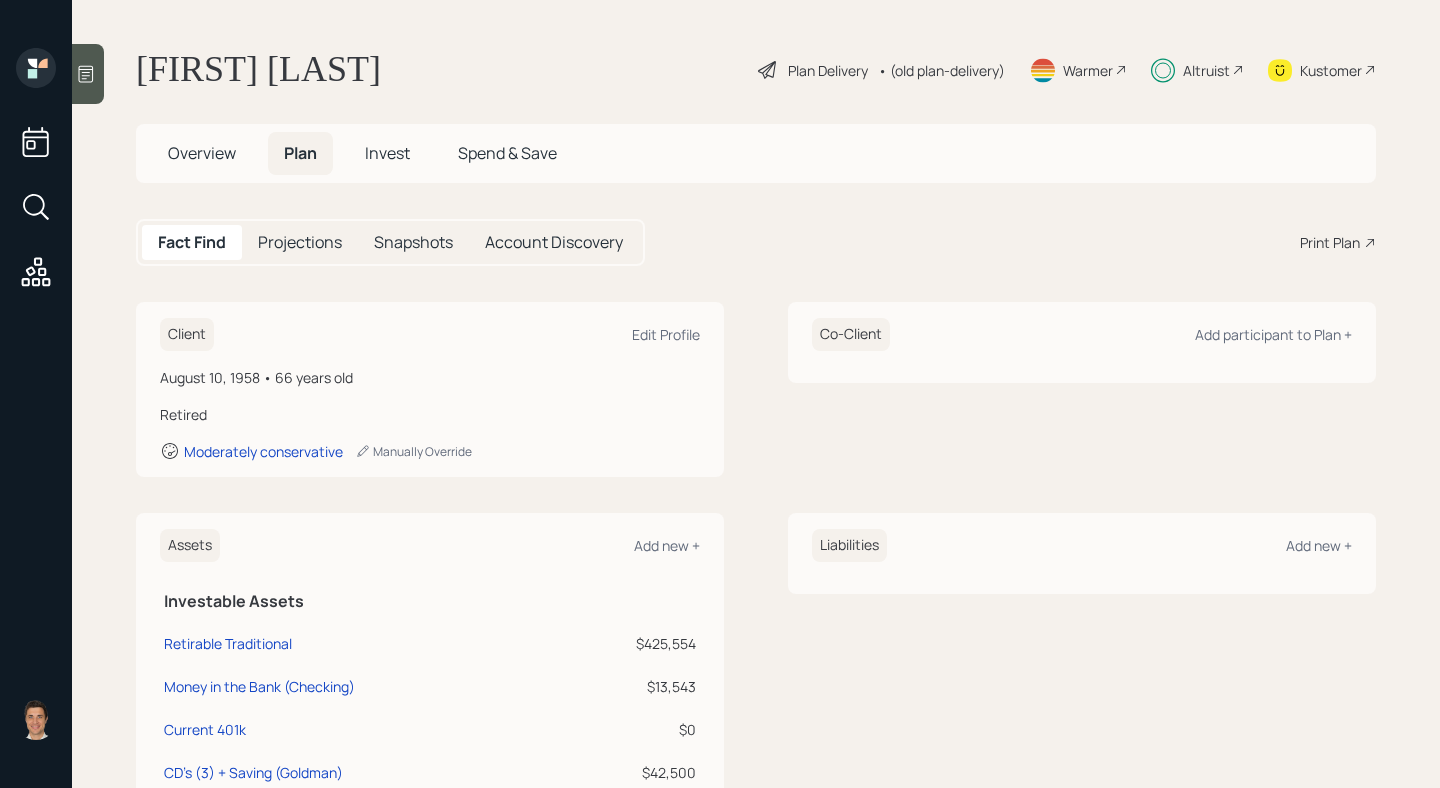 click on "Altruist" at bounding box center (1197, 70) 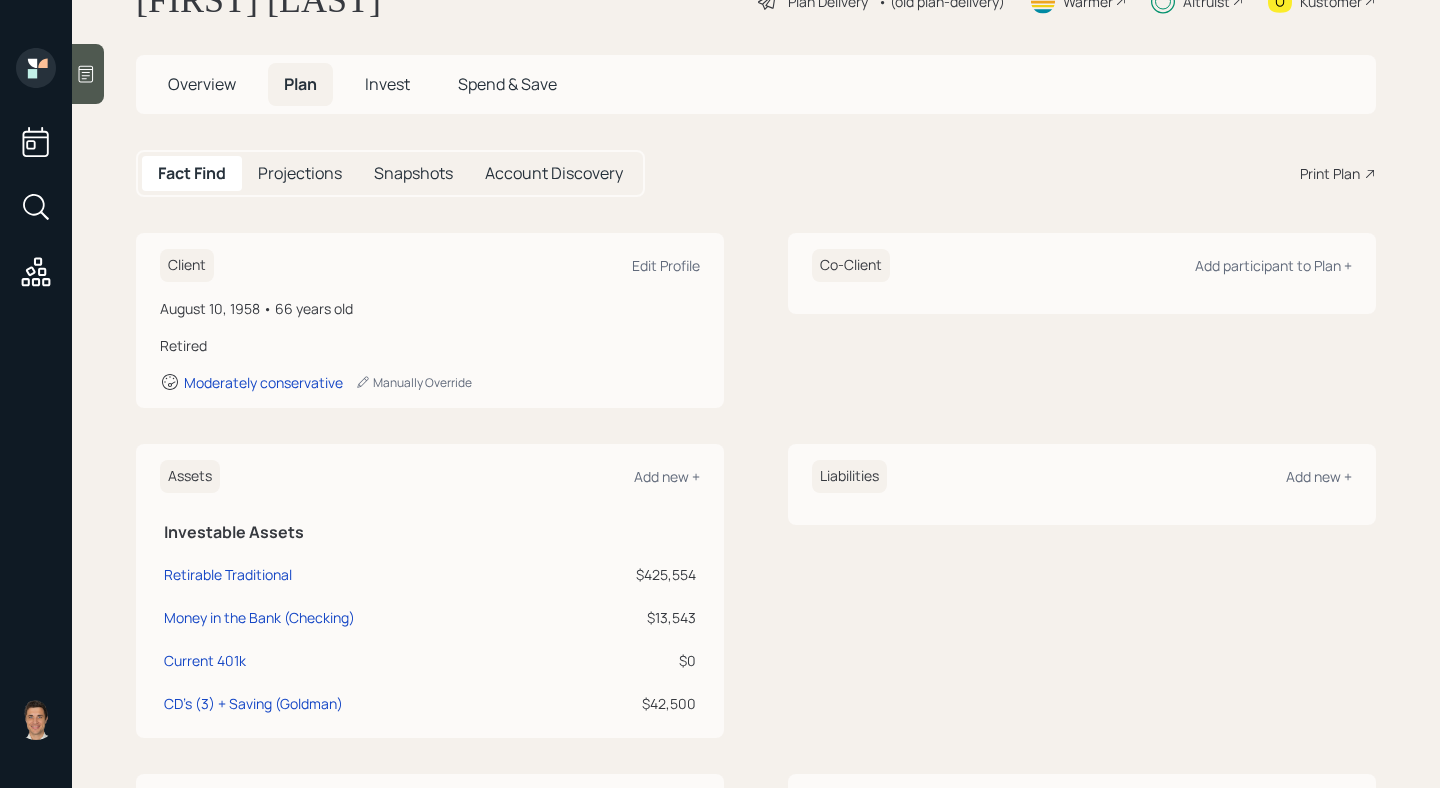 scroll, scrollTop: 147, scrollLeft: 0, axis: vertical 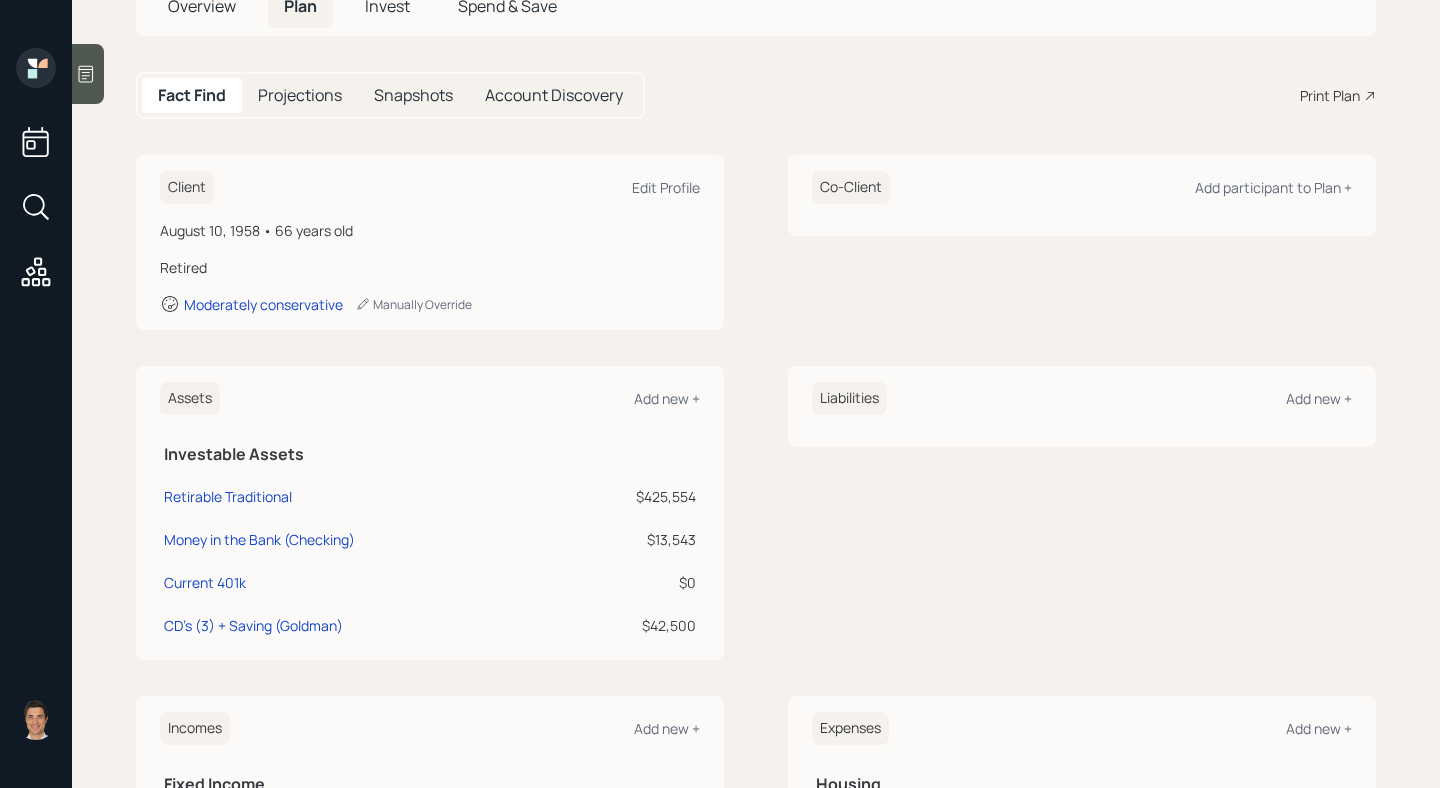 click on "Assets Add new +" at bounding box center (430, 187) 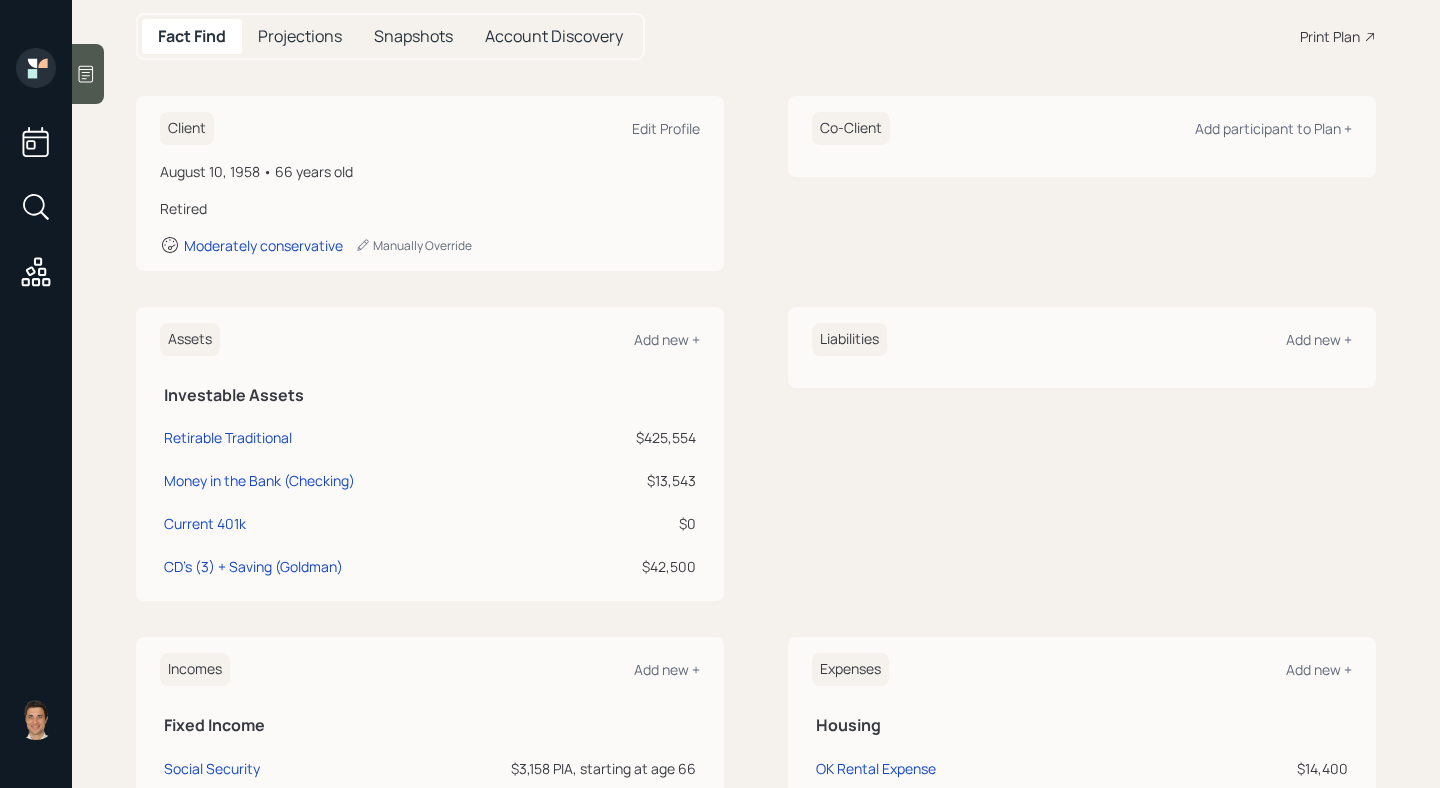 scroll, scrollTop: 0, scrollLeft: 0, axis: both 